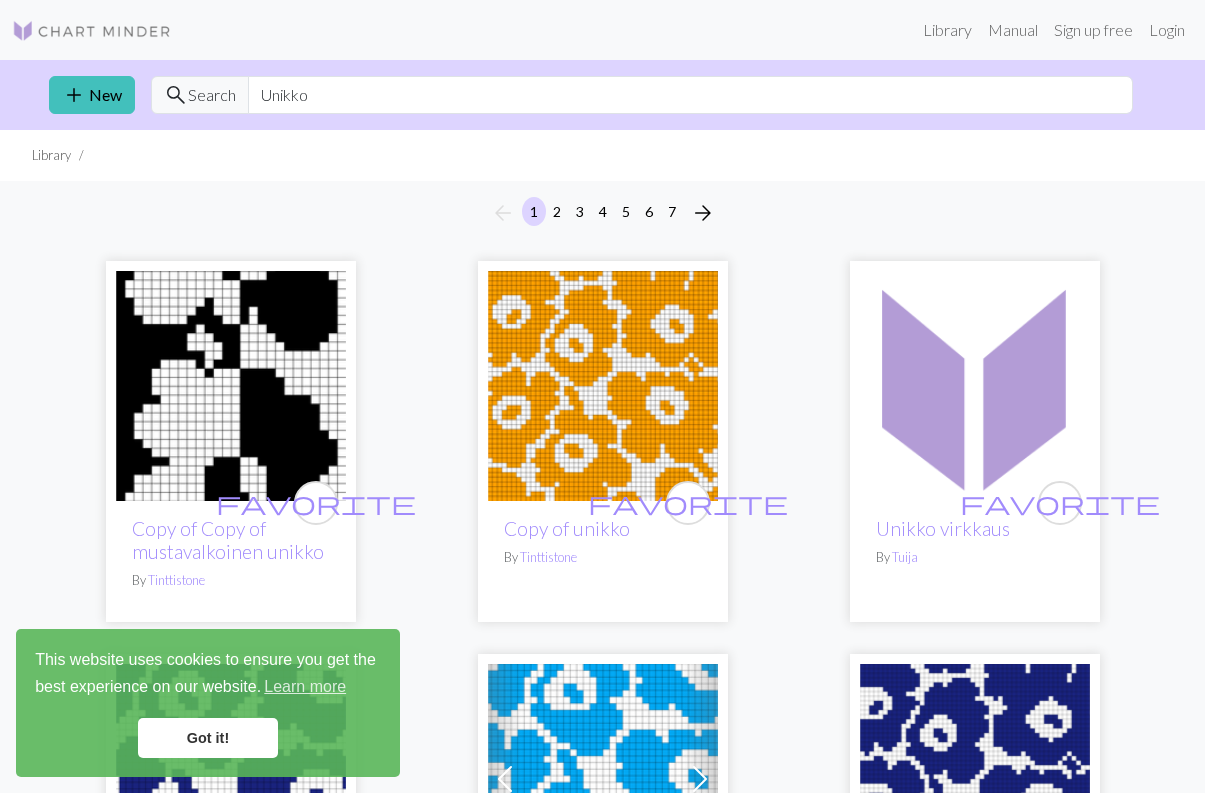 scroll, scrollTop: 0, scrollLeft: 0, axis: both 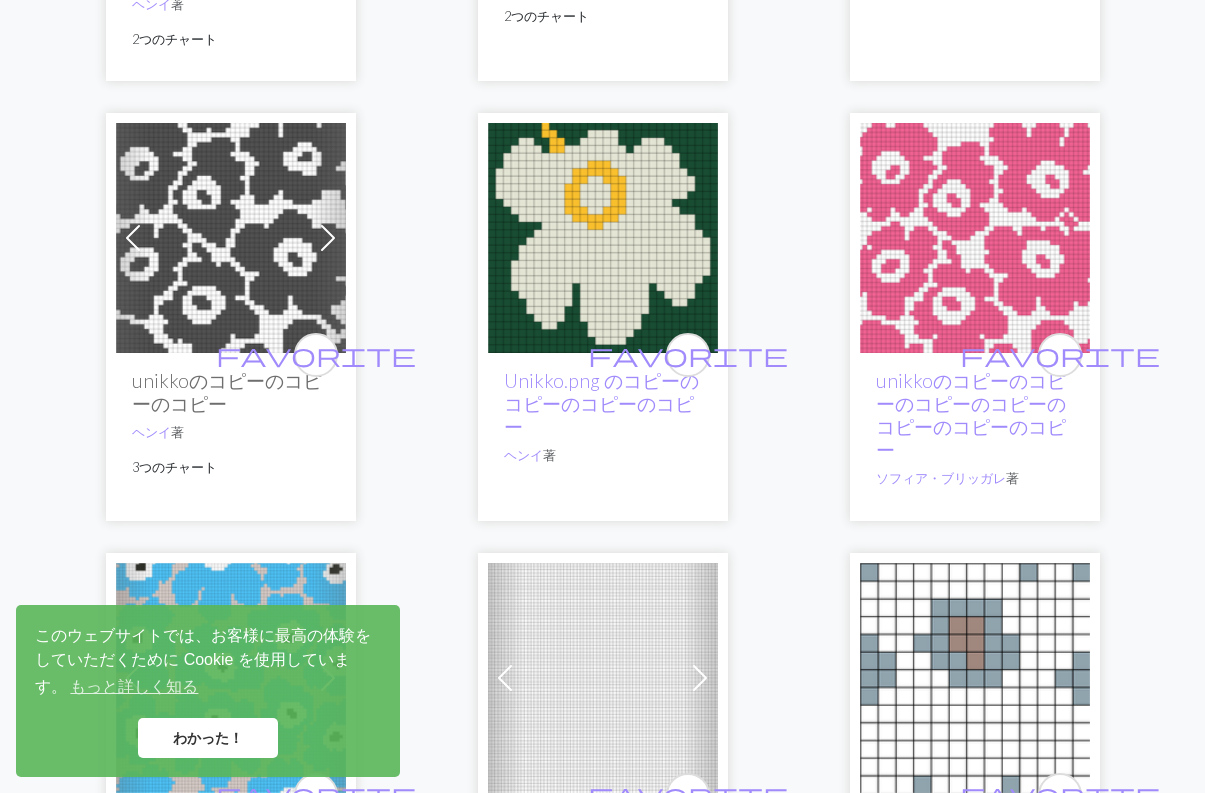 drag, startPoint x: 219, startPoint y: 743, endPoint x: 228, endPoint y: 728, distance: 17.492855 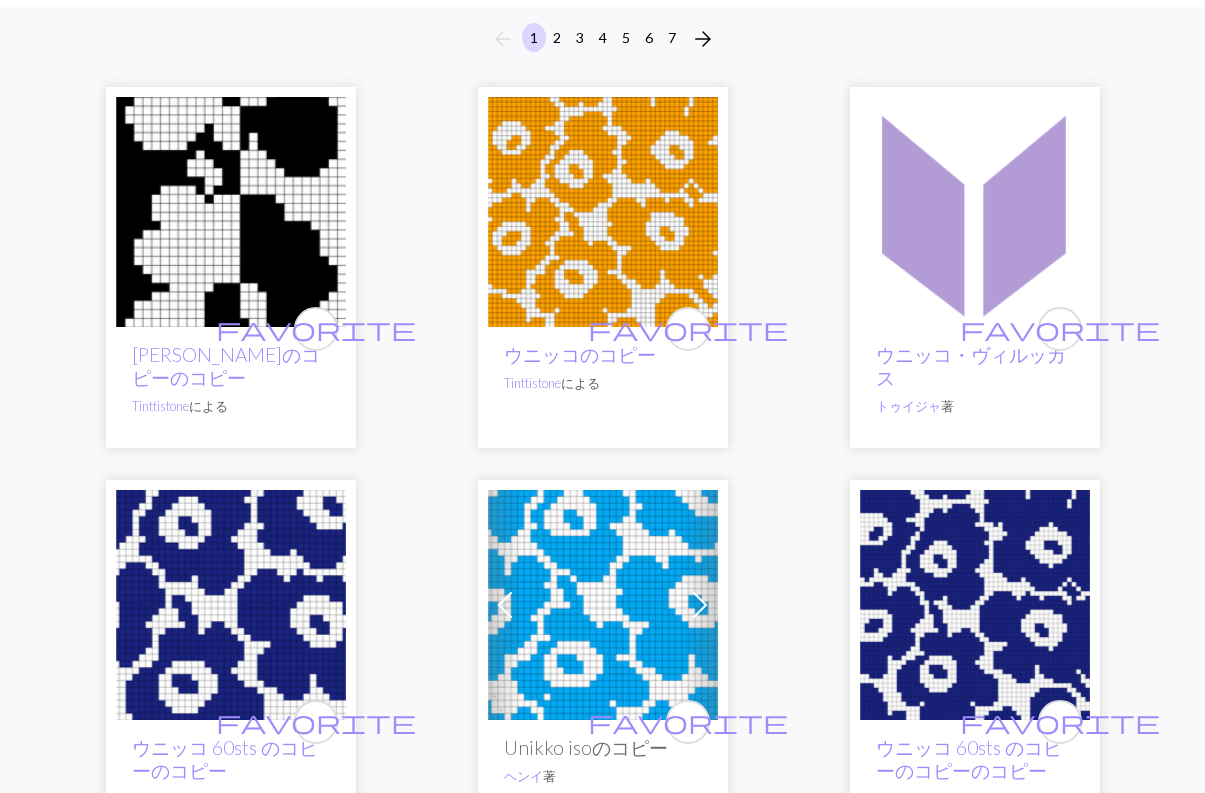 scroll, scrollTop: 0, scrollLeft: 0, axis: both 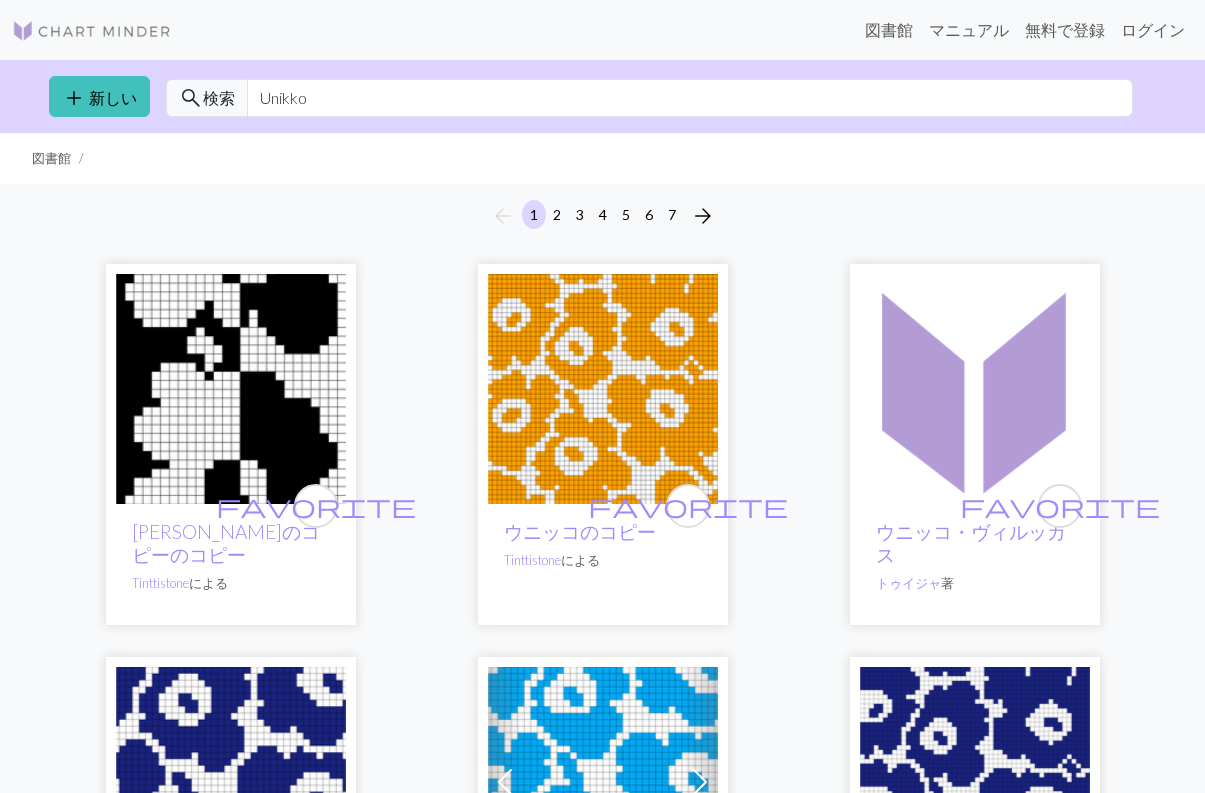 click on "図書館 マニュアル 無料で登録 ログイン" at bounding box center [602, 30] 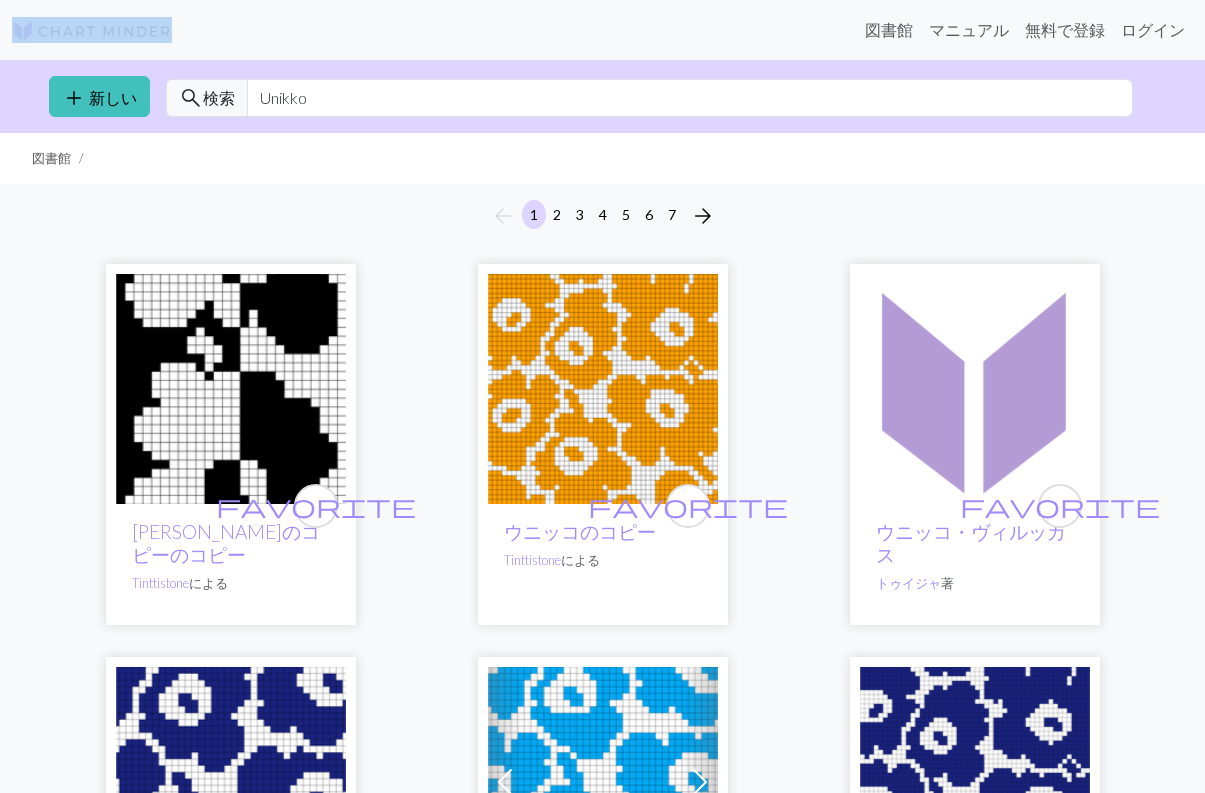 drag, startPoint x: 202, startPoint y: 23, endPoint x: 43, endPoint y: 31, distance: 159.20113 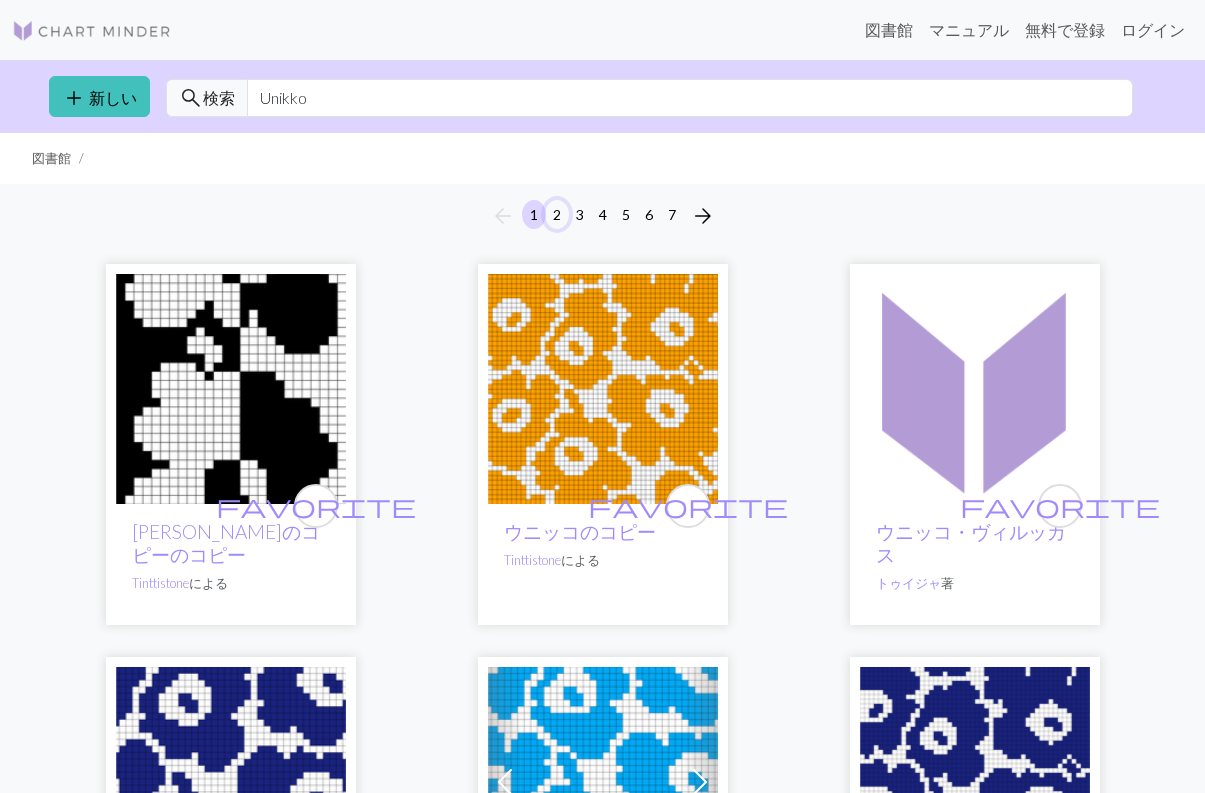 click on "2" at bounding box center [557, 214] 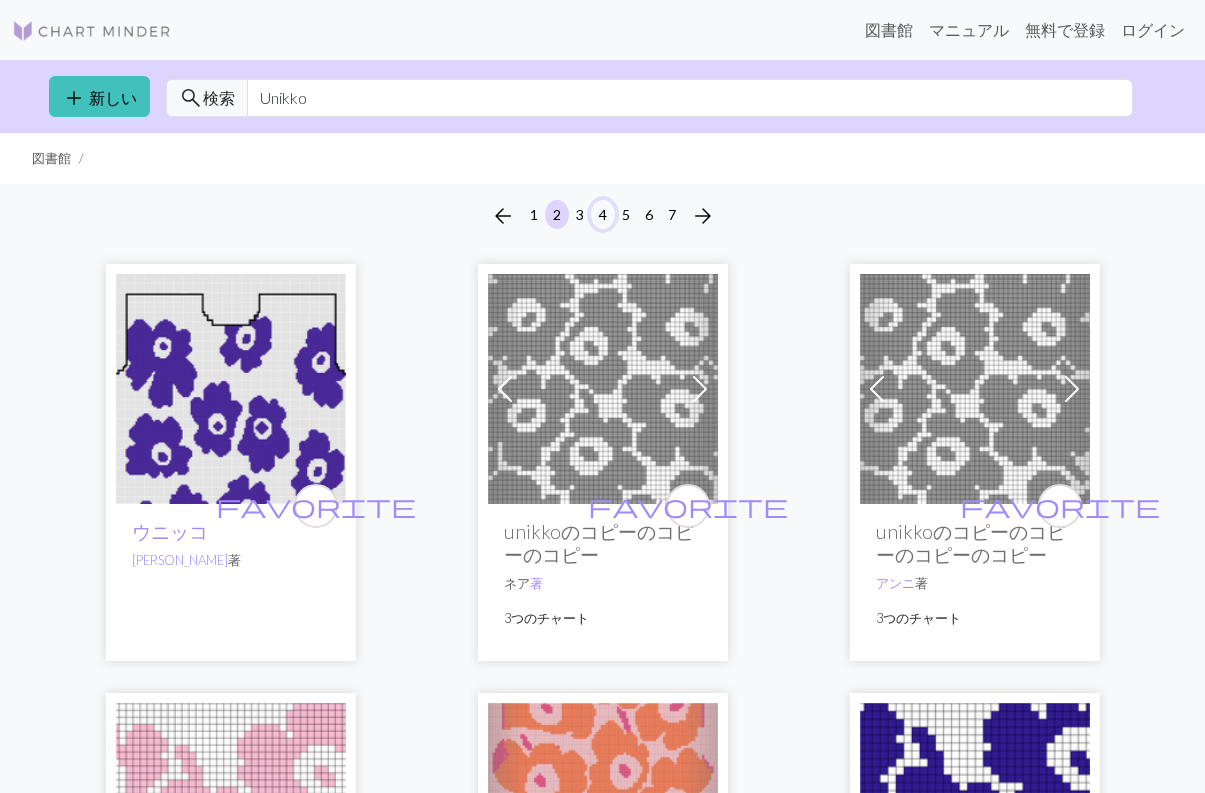 click on "4" at bounding box center (603, 214) 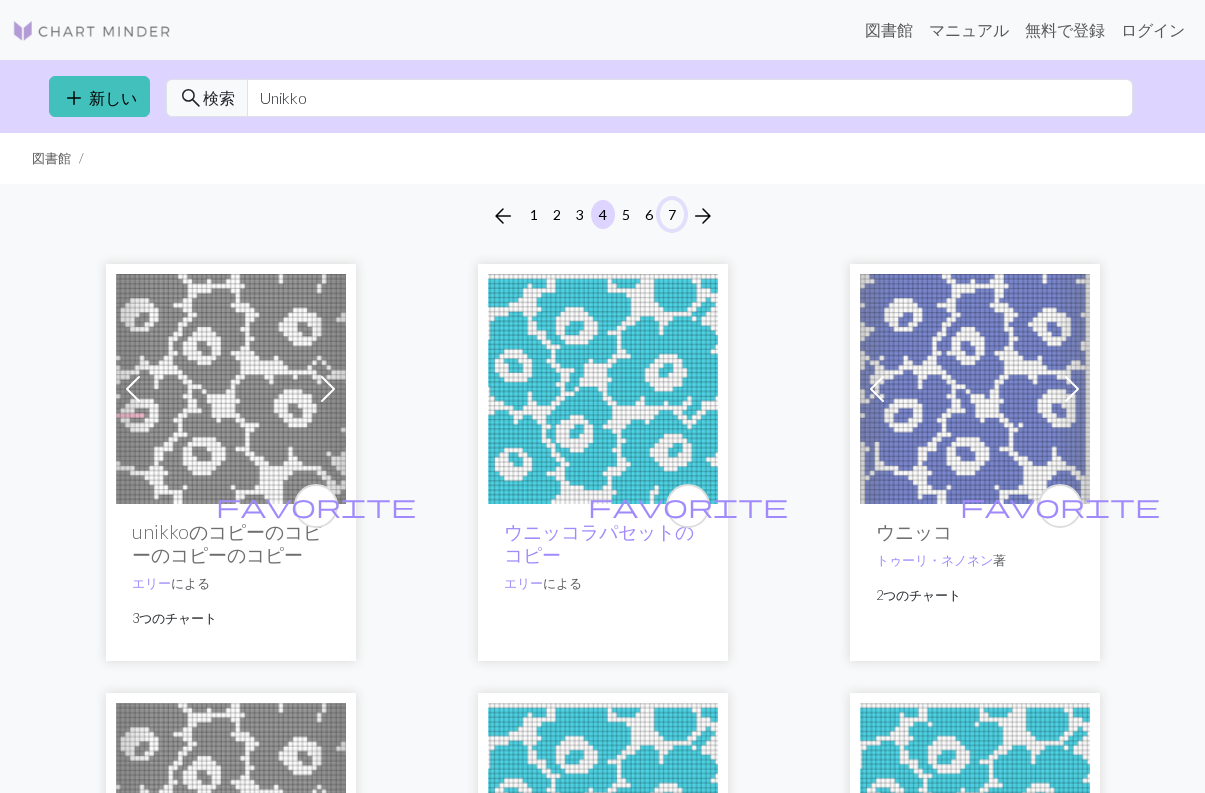 click on "7" at bounding box center (672, 214) 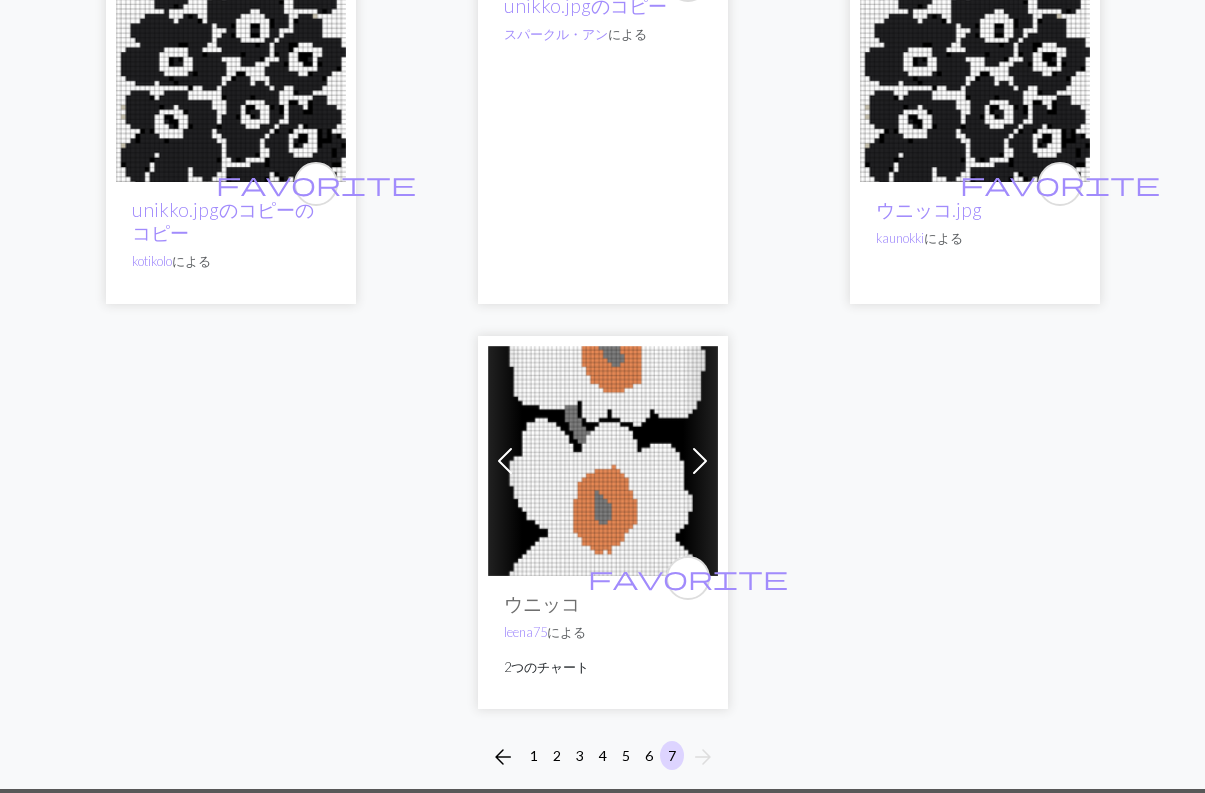 scroll, scrollTop: 3869, scrollLeft: 0, axis: vertical 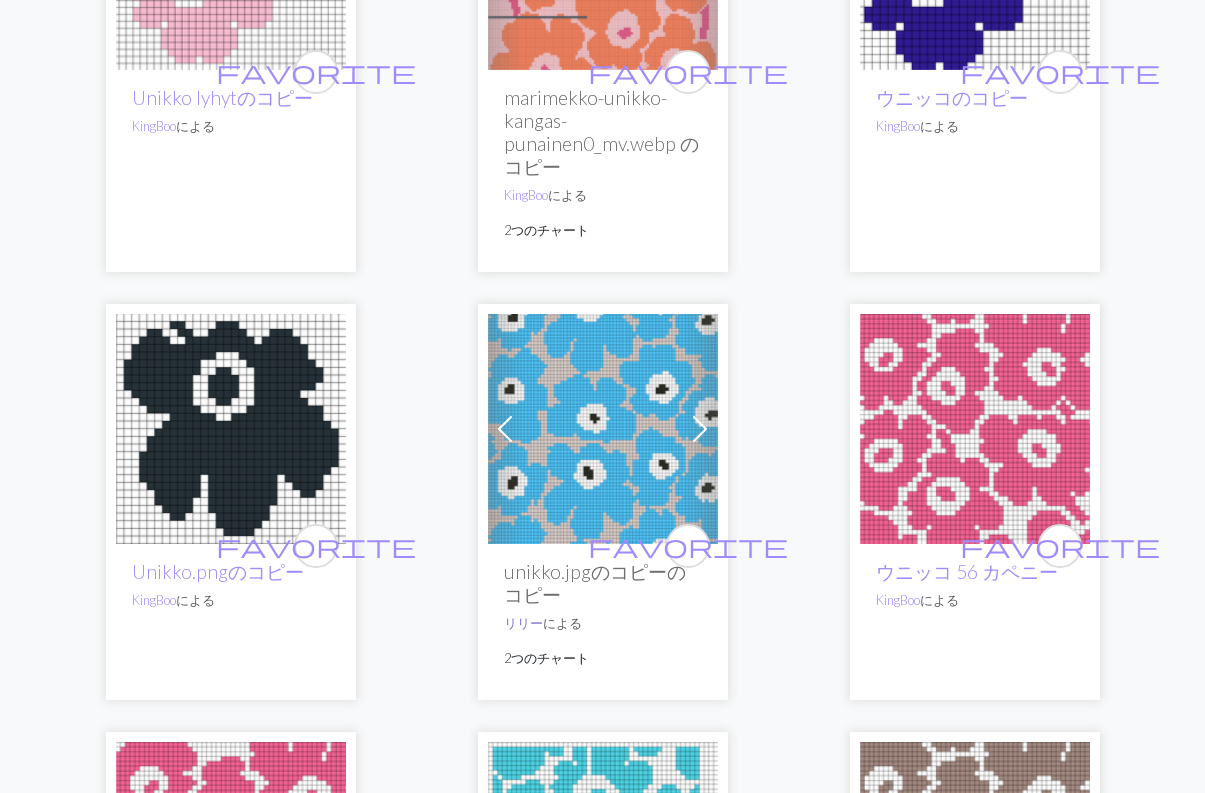 click on "リリー" at bounding box center (523, 623) 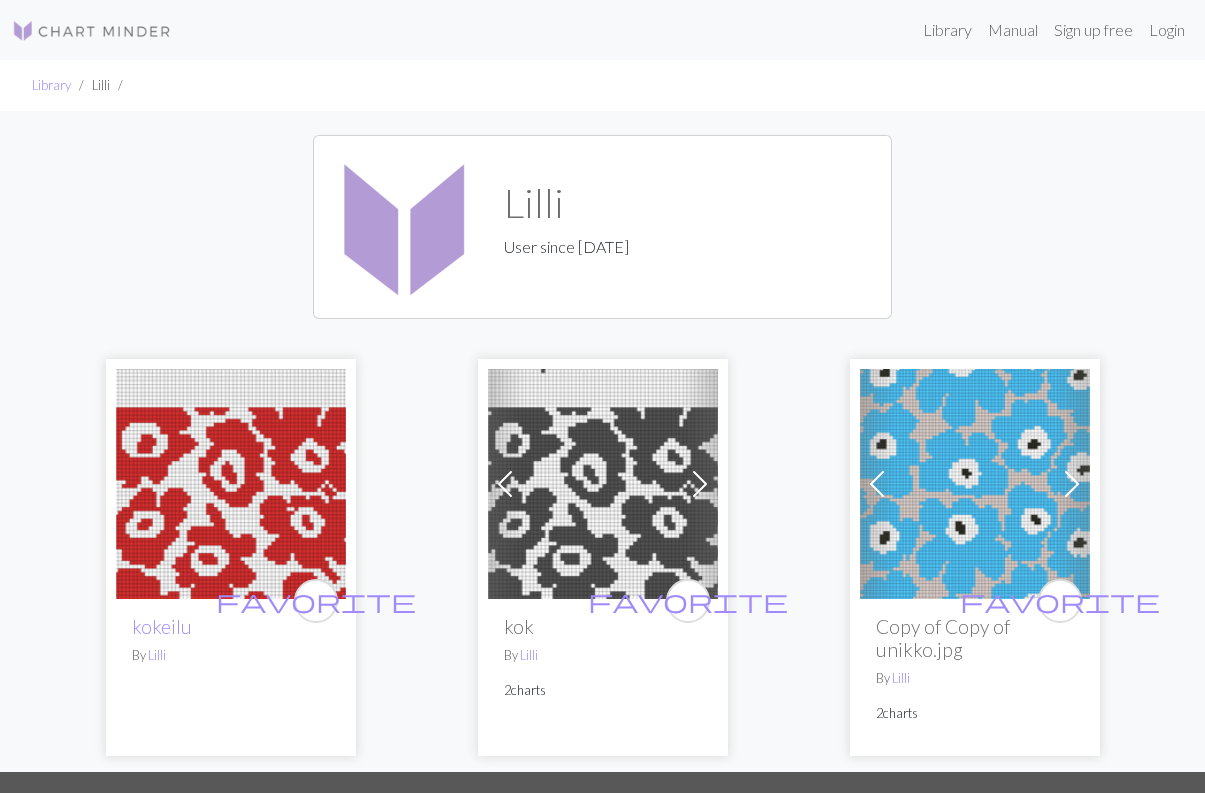 scroll, scrollTop: 0, scrollLeft: 0, axis: both 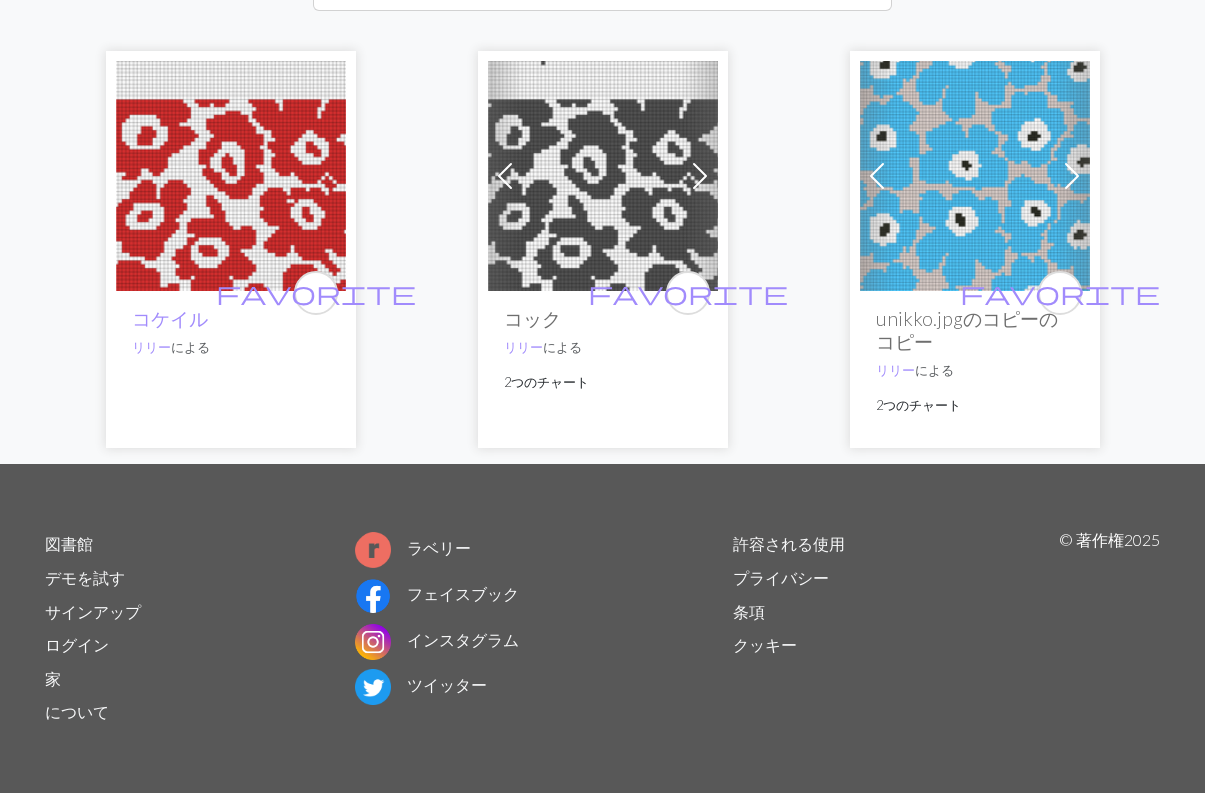 click on "家" at bounding box center (53, 678) 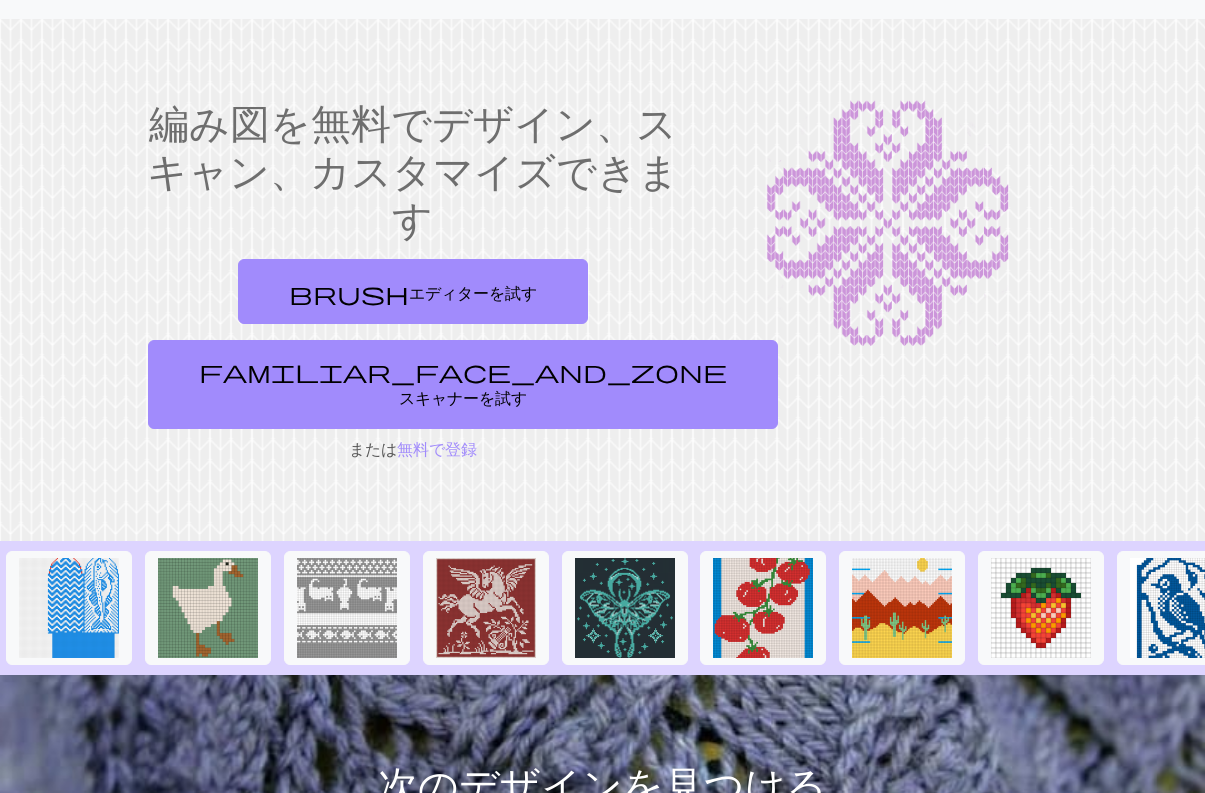 scroll, scrollTop: 57, scrollLeft: 0, axis: vertical 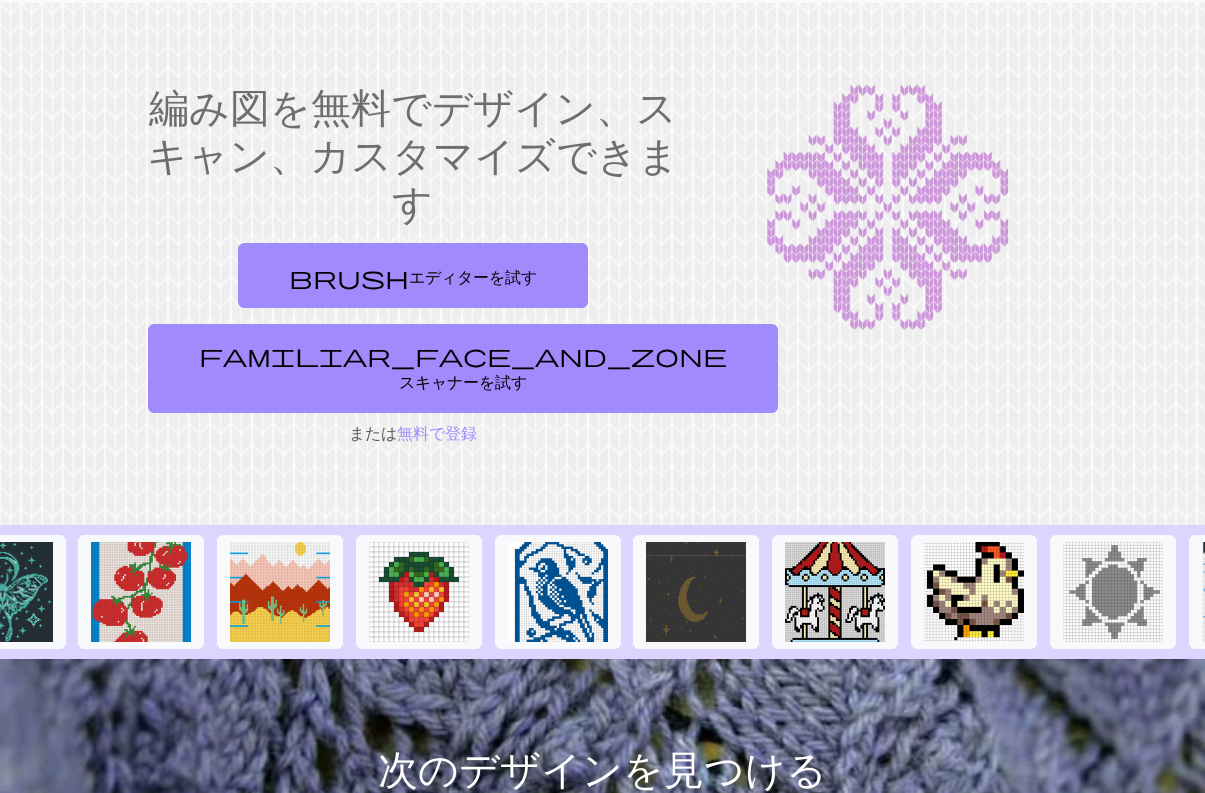 click at bounding box center [562, 839] 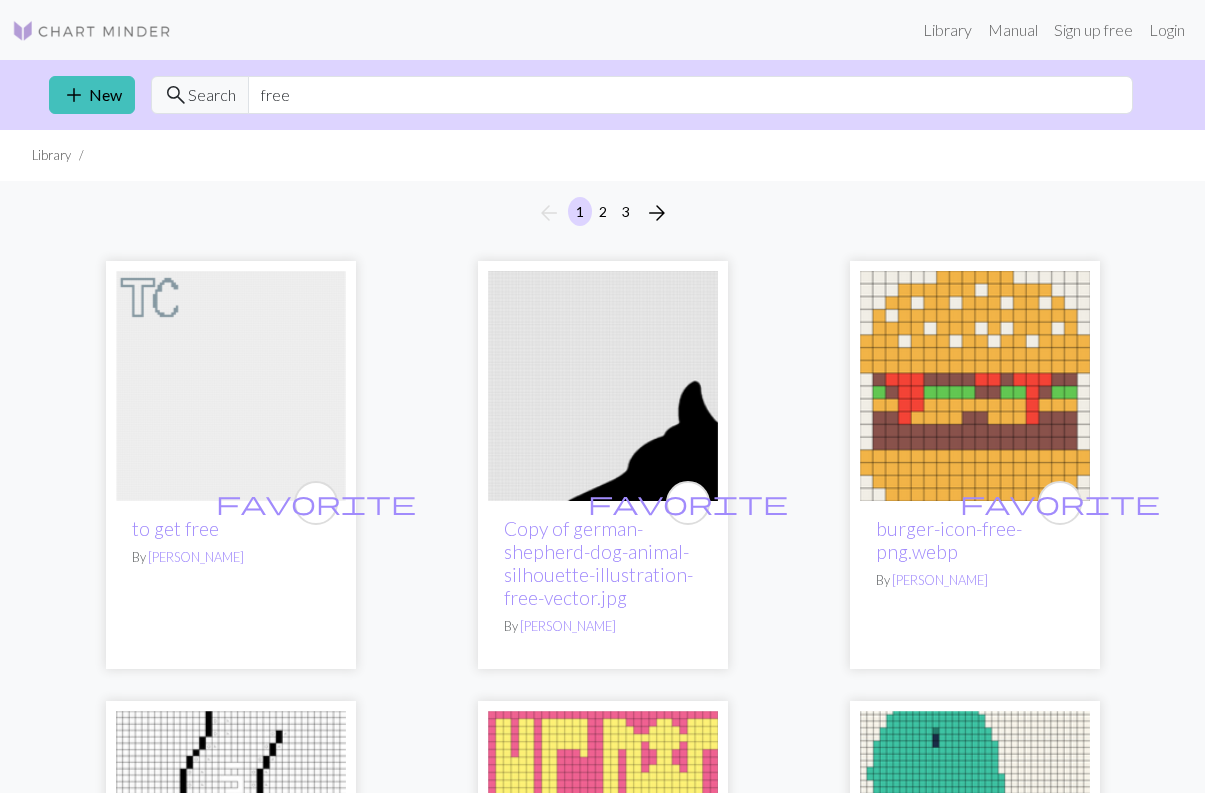 scroll, scrollTop: 0, scrollLeft: 0, axis: both 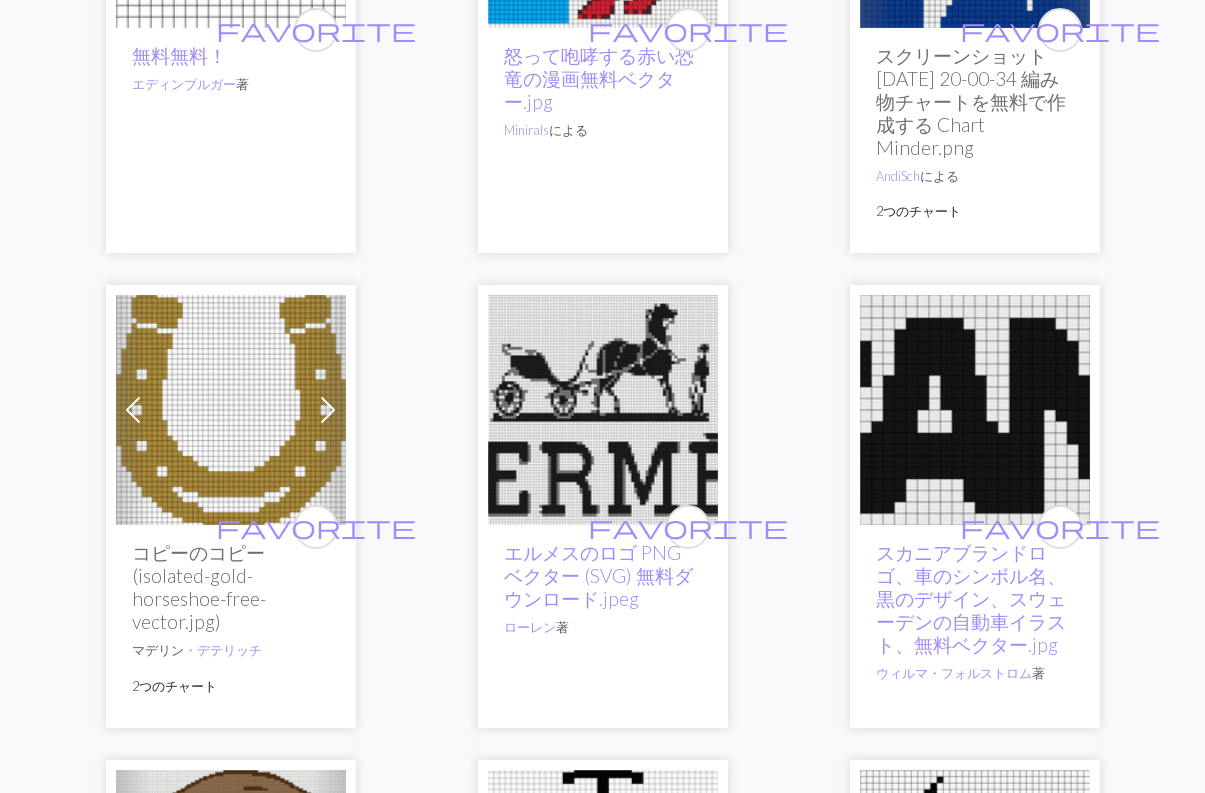 click at bounding box center (603, 410) 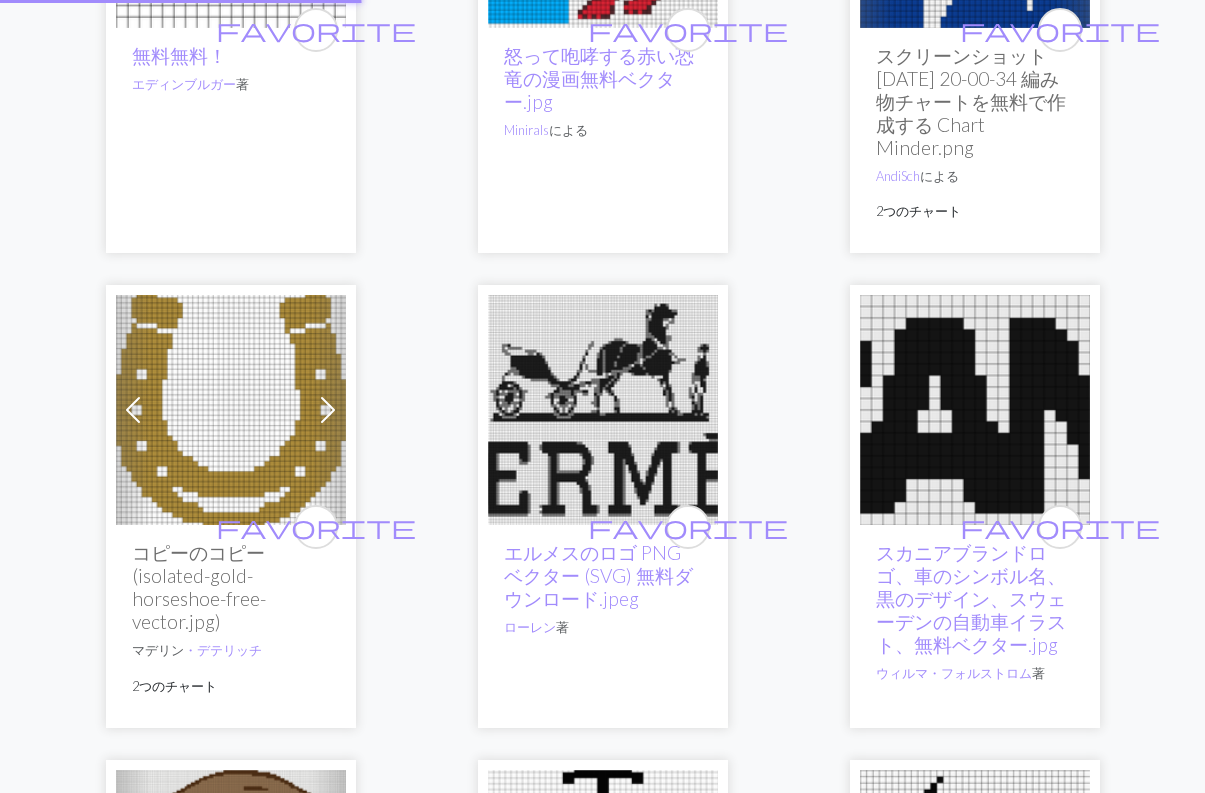 scroll, scrollTop: 0, scrollLeft: 0, axis: both 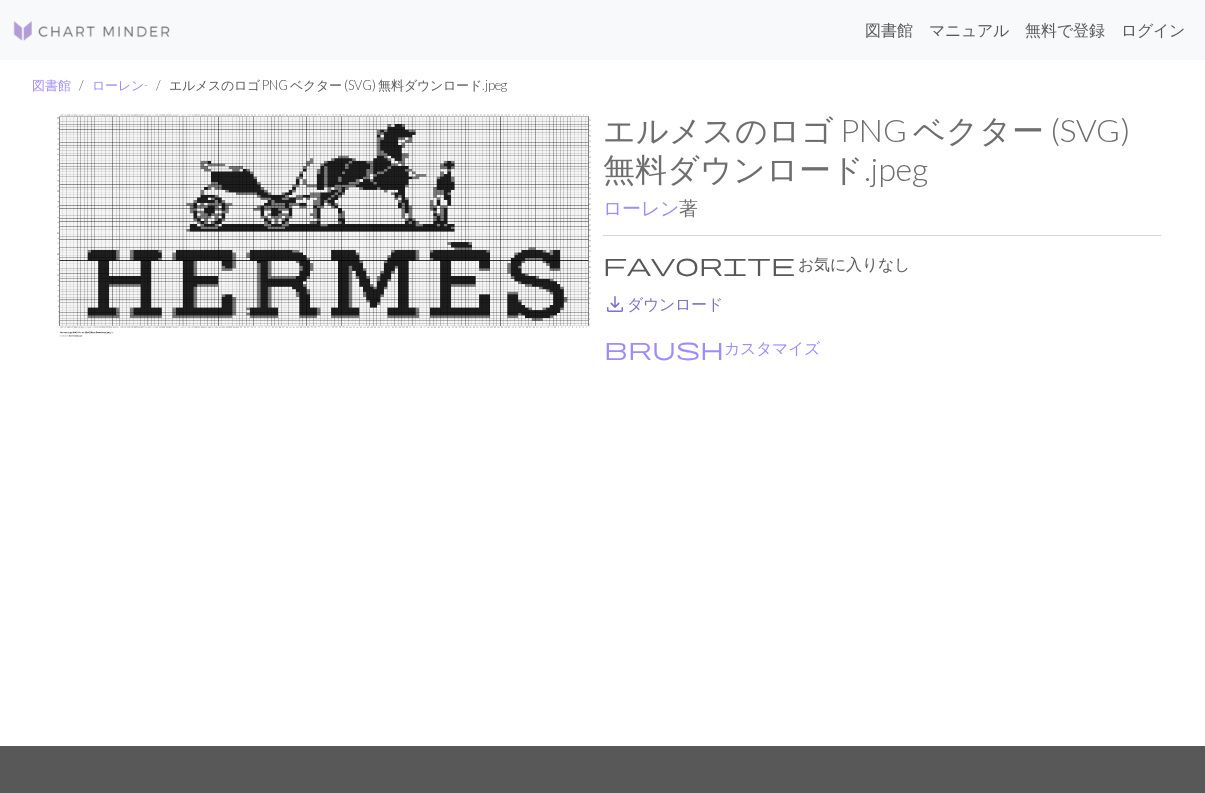 click on "ダウンロード" at bounding box center [675, 303] 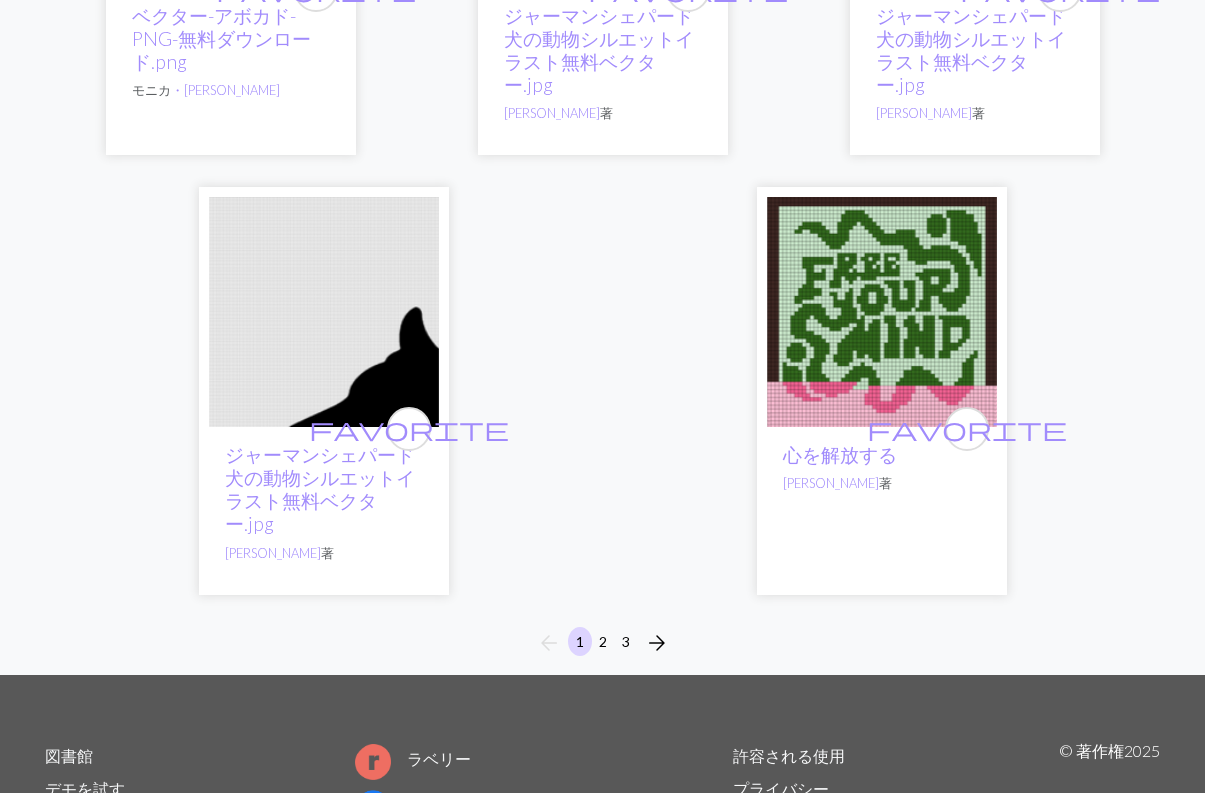 scroll, scrollTop: 7334, scrollLeft: 0, axis: vertical 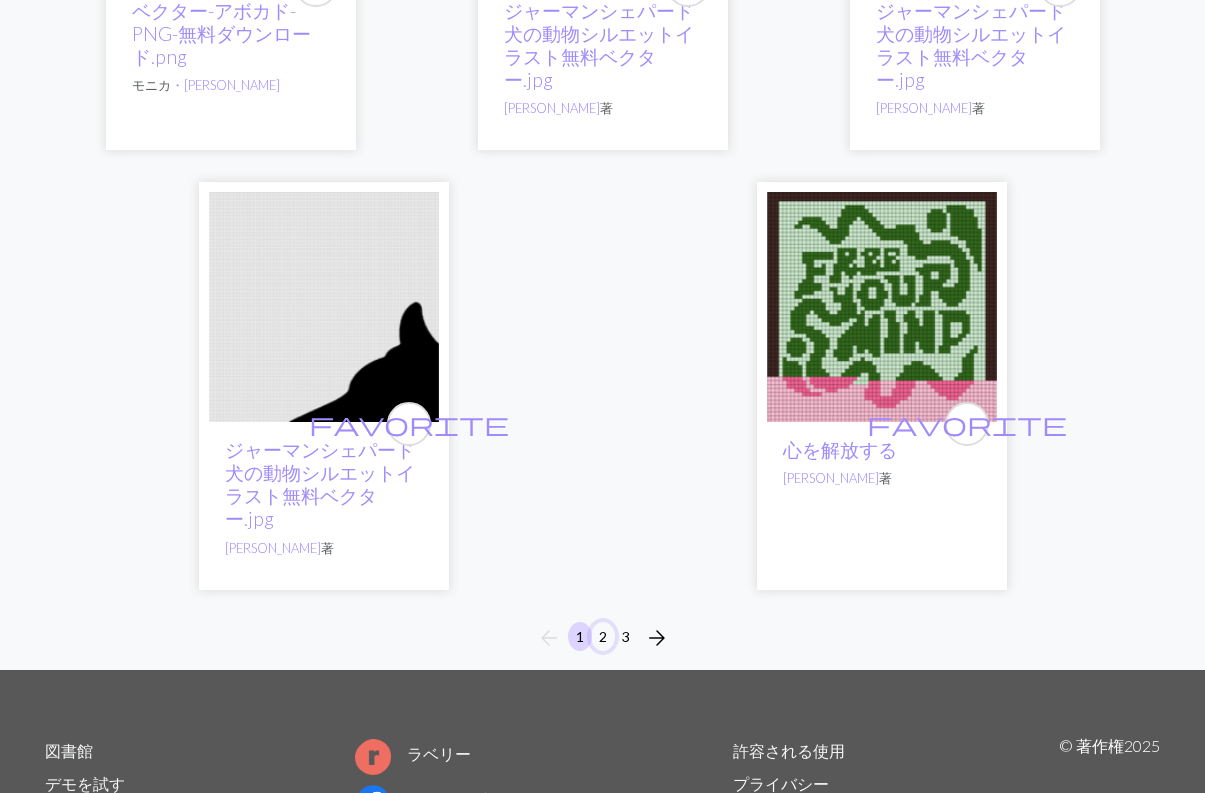 click on "2" at bounding box center (603, 636) 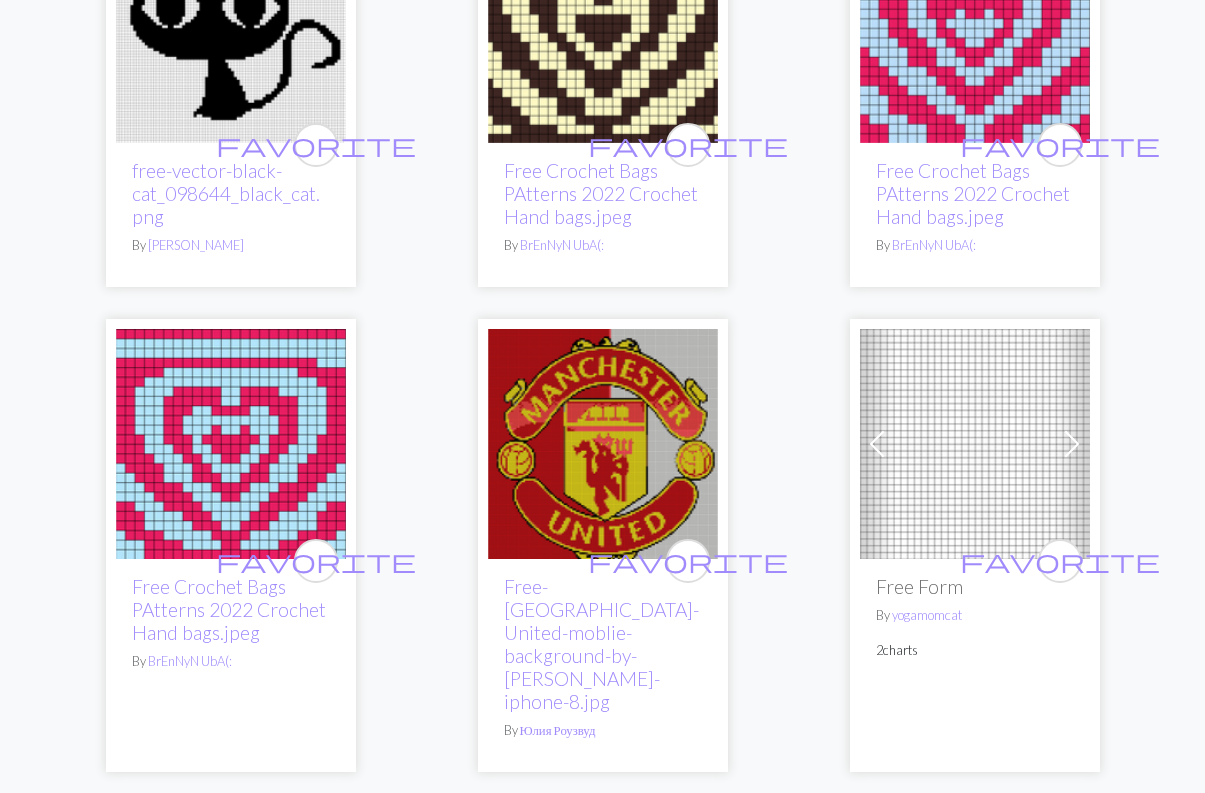 scroll, scrollTop: 3588, scrollLeft: 0, axis: vertical 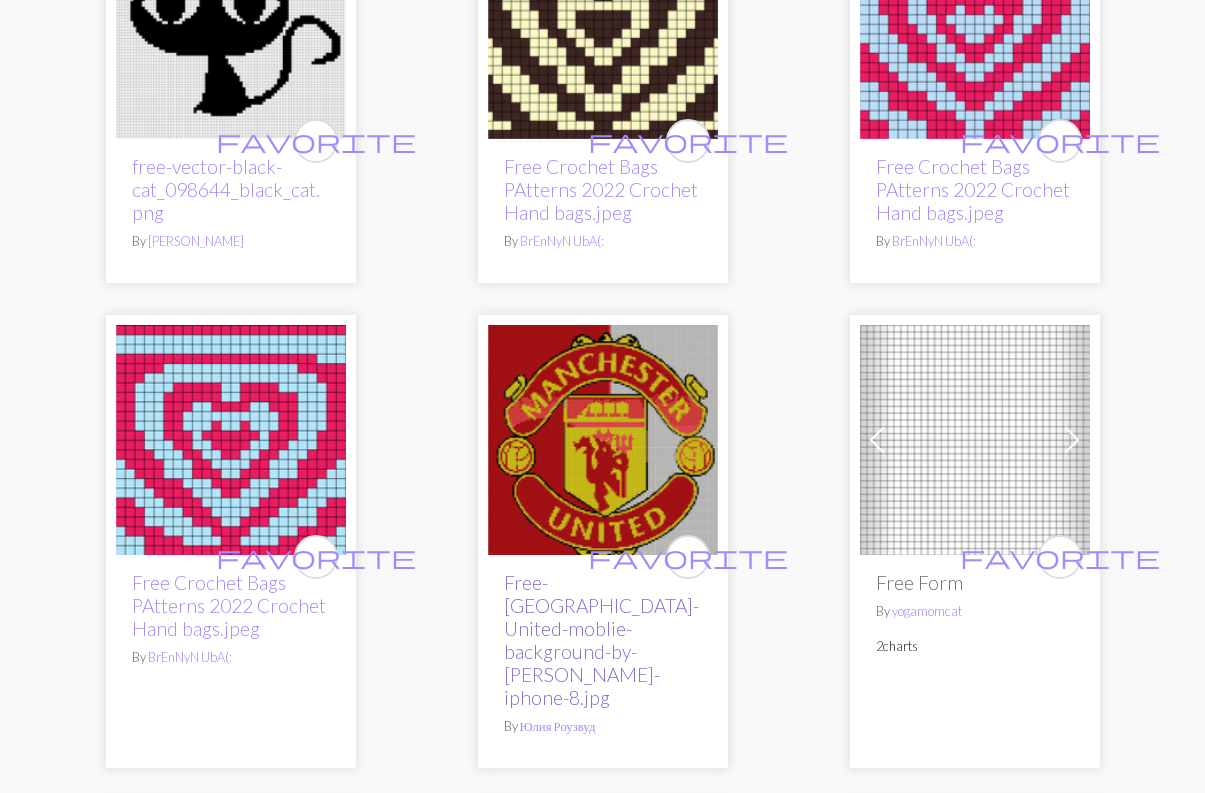click on "Free-Manchester-United-moblie-background-by-Kingon-iphone-8.jpg" at bounding box center (601, 640) 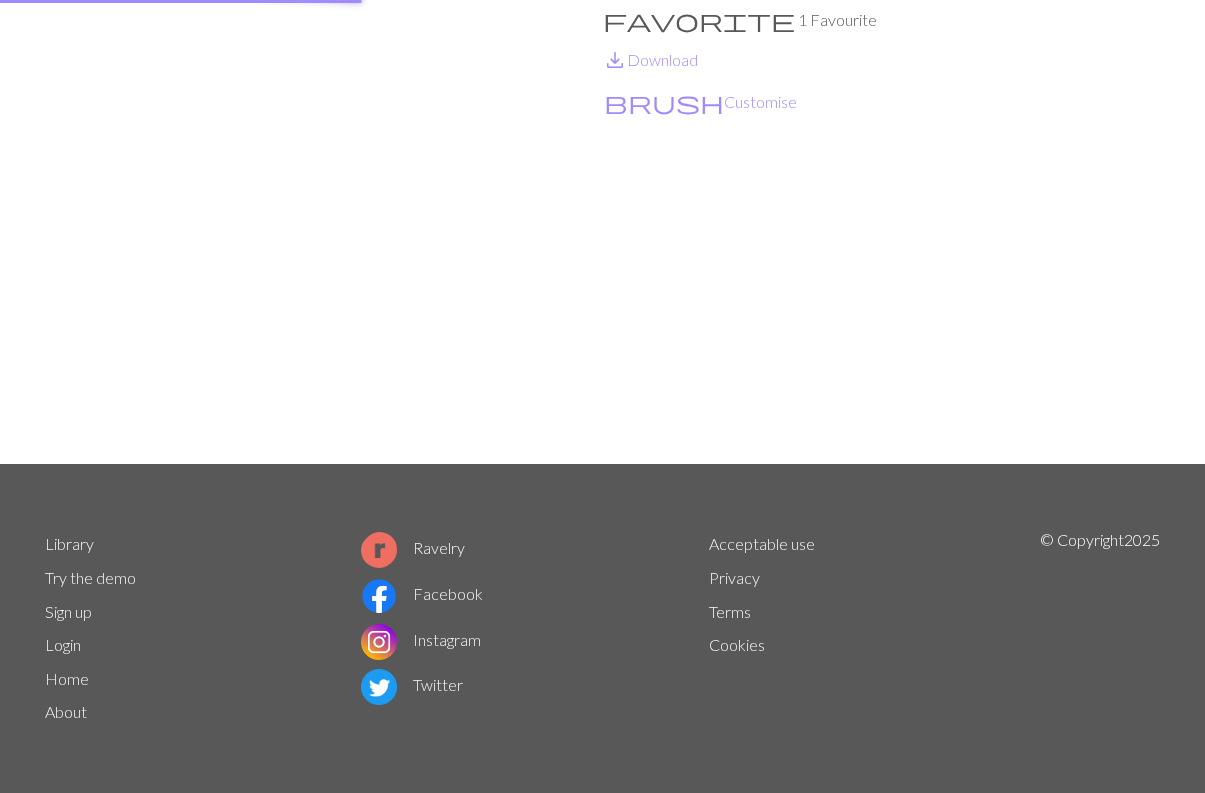 scroll, scrollTop: 0, scrollLeft: 0, axis: both 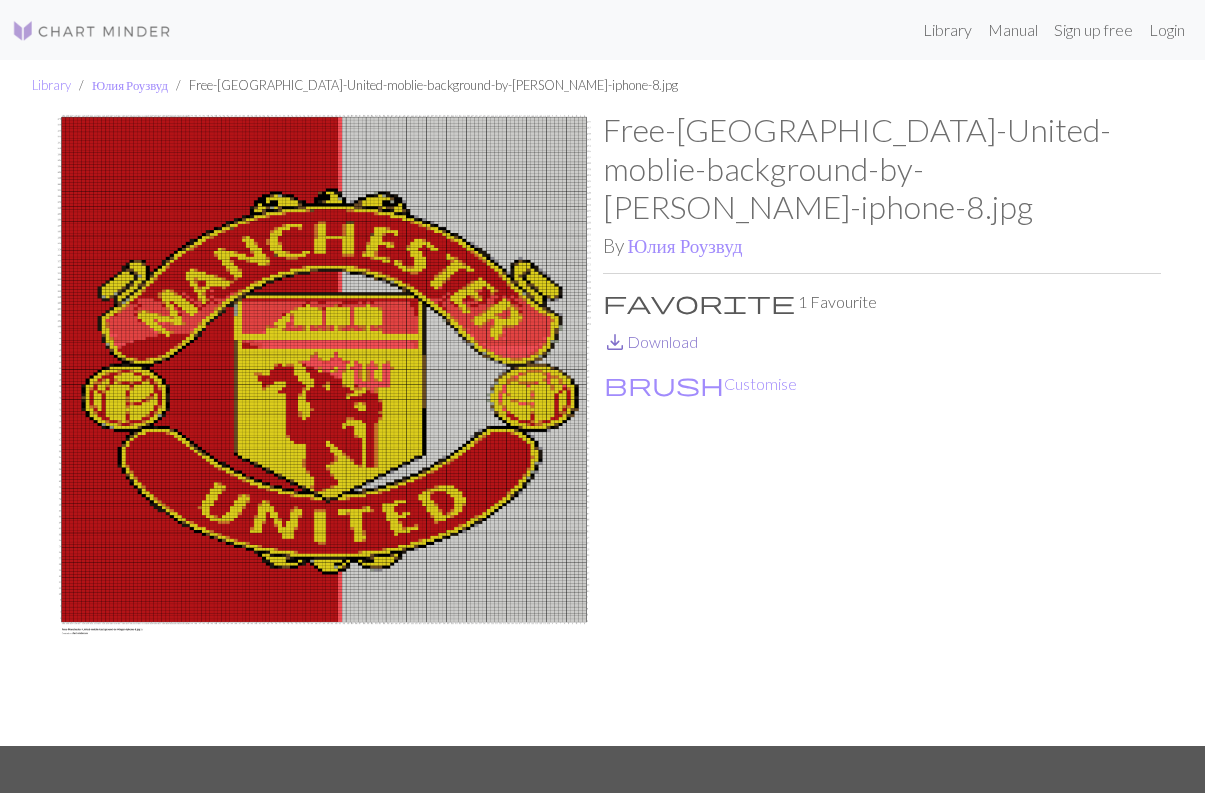 click on "save_alt  Download" at bounding box center [650, 341] 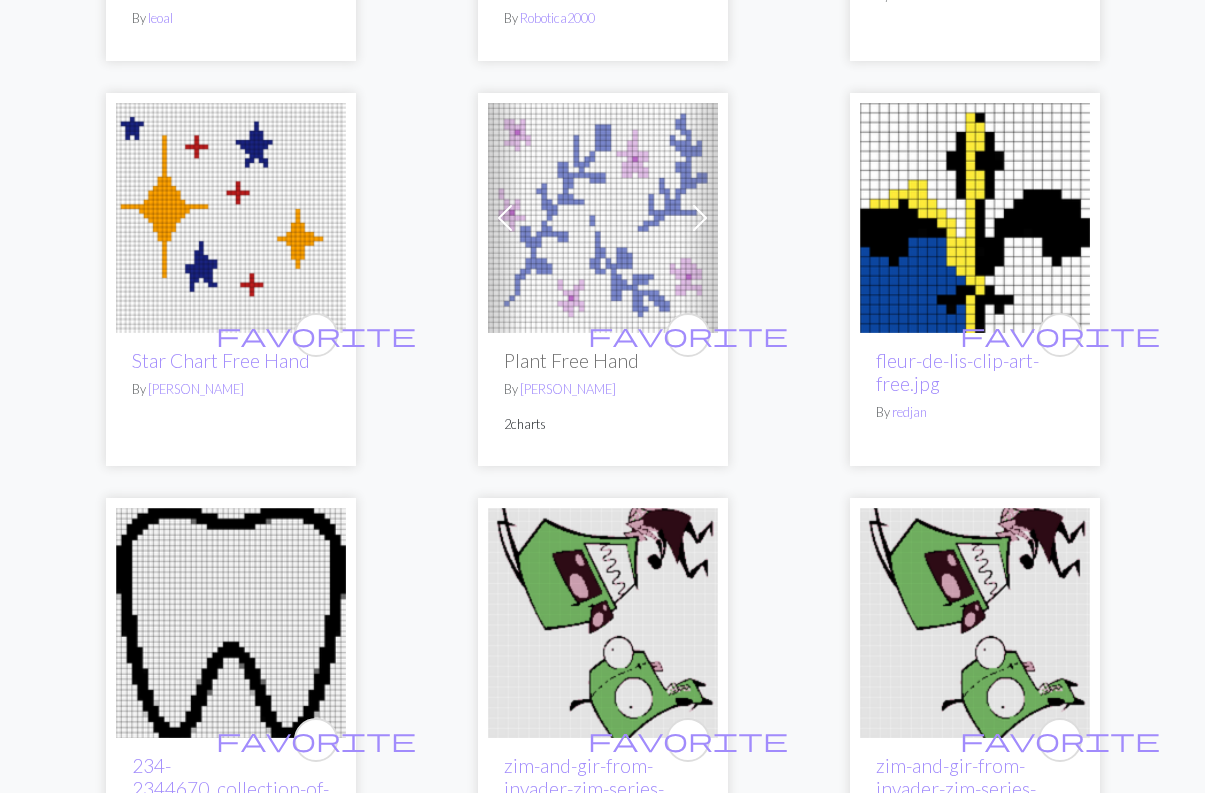 scroll, scrollTop: 5654, scrollLeft: 0, axis: vertical 